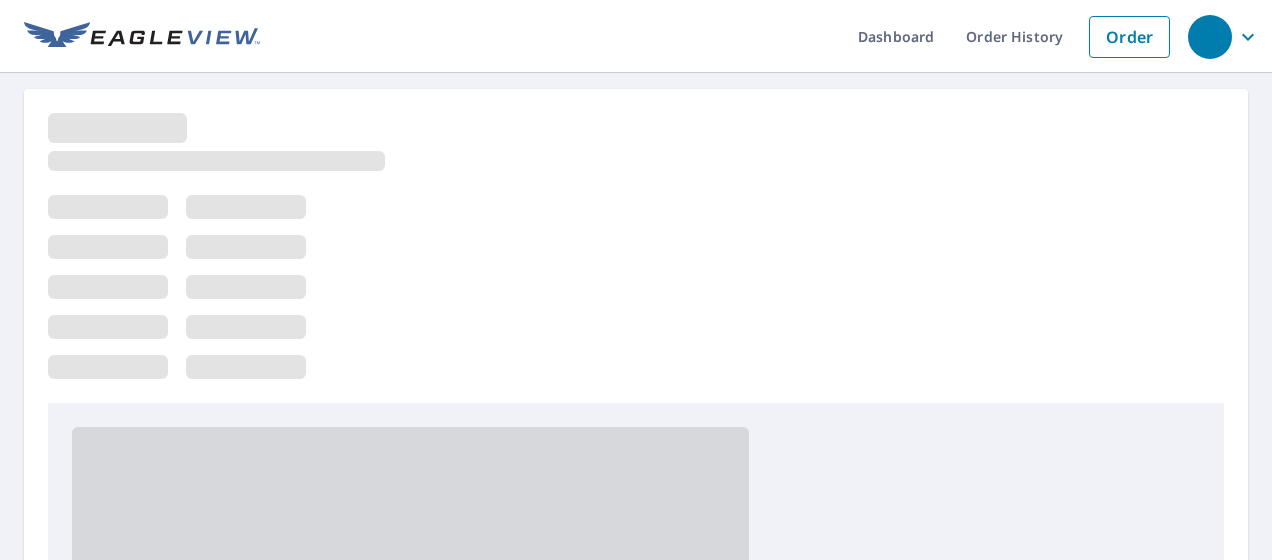 scroll, scrollTop: 0, scrollLeft: 0, axis: both 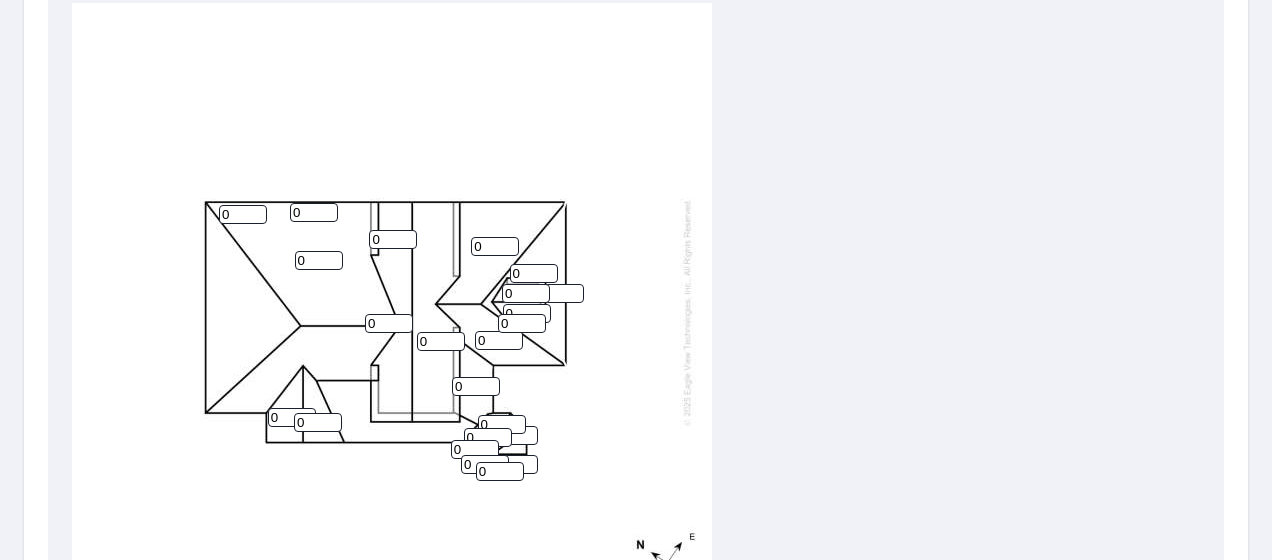 click on "0" at bounding box center (502, 424) 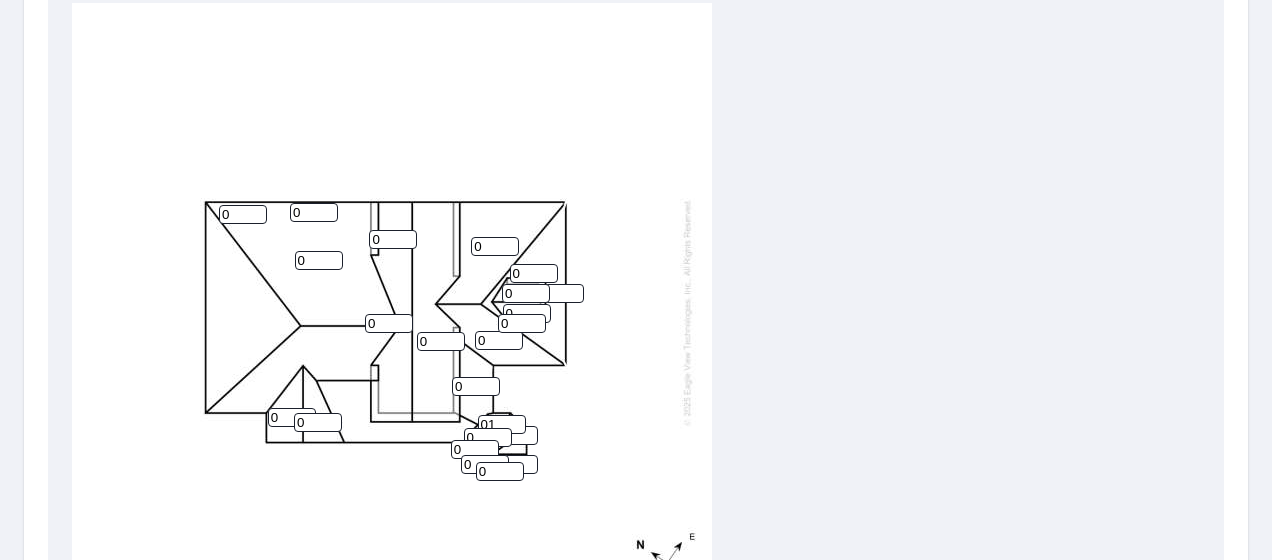 type on "0" 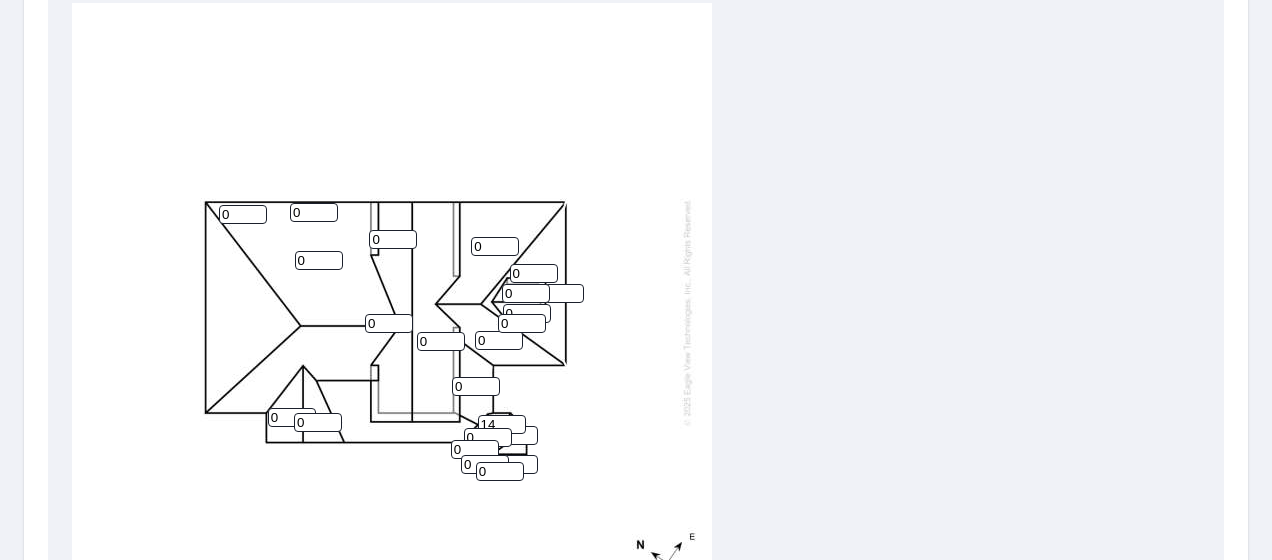 type on "14" 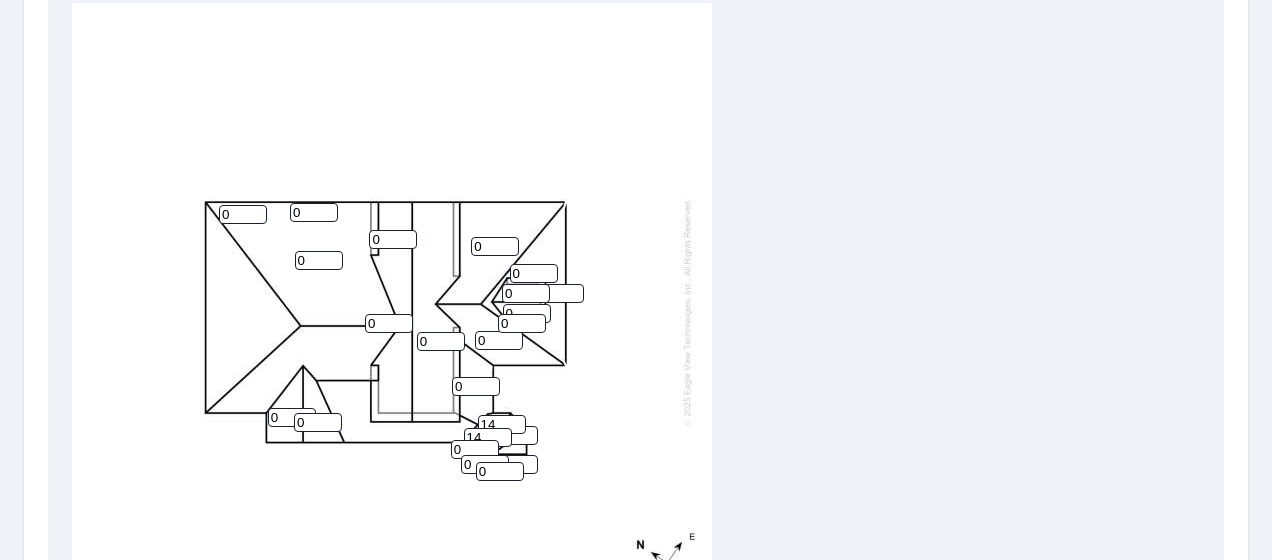 type on "14" 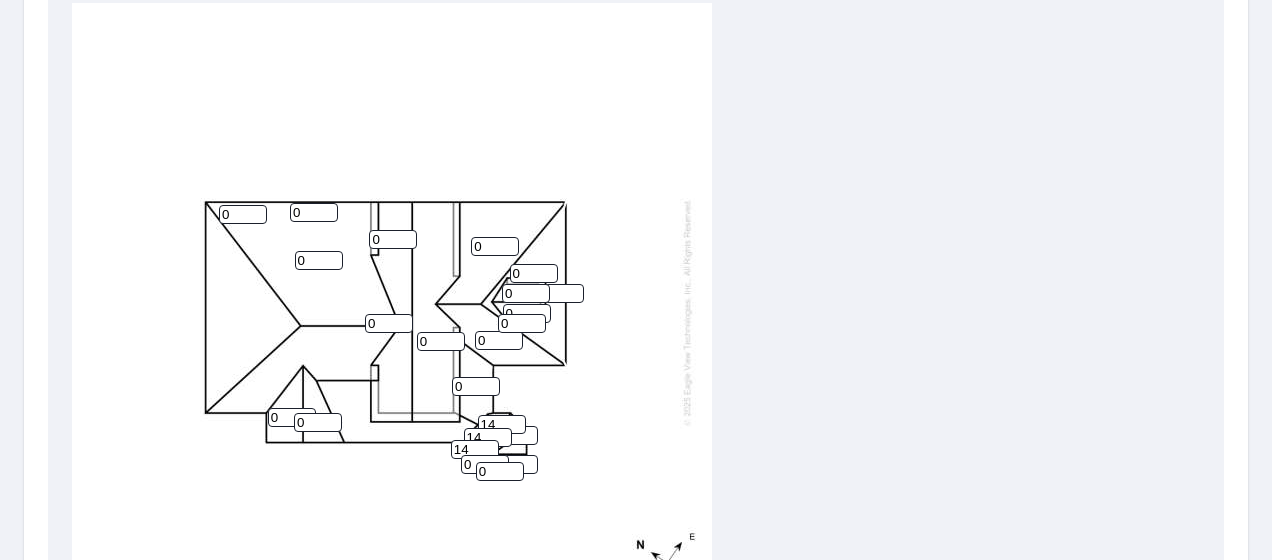 type on "14" 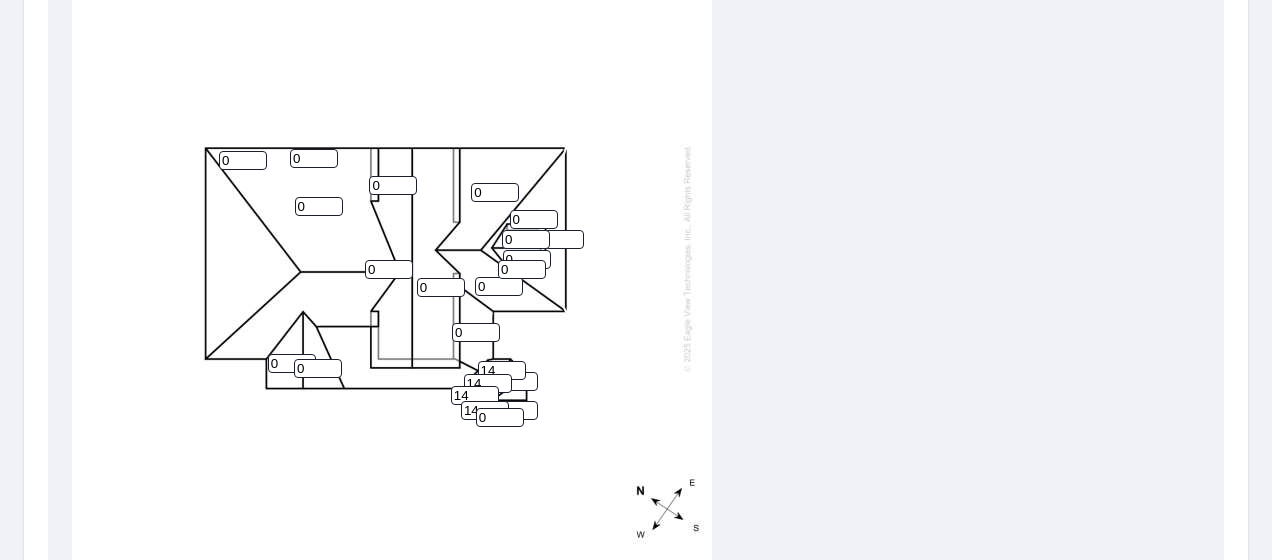 scroll, scrollTop: 700, scrollLeft: 0, axis: vertical 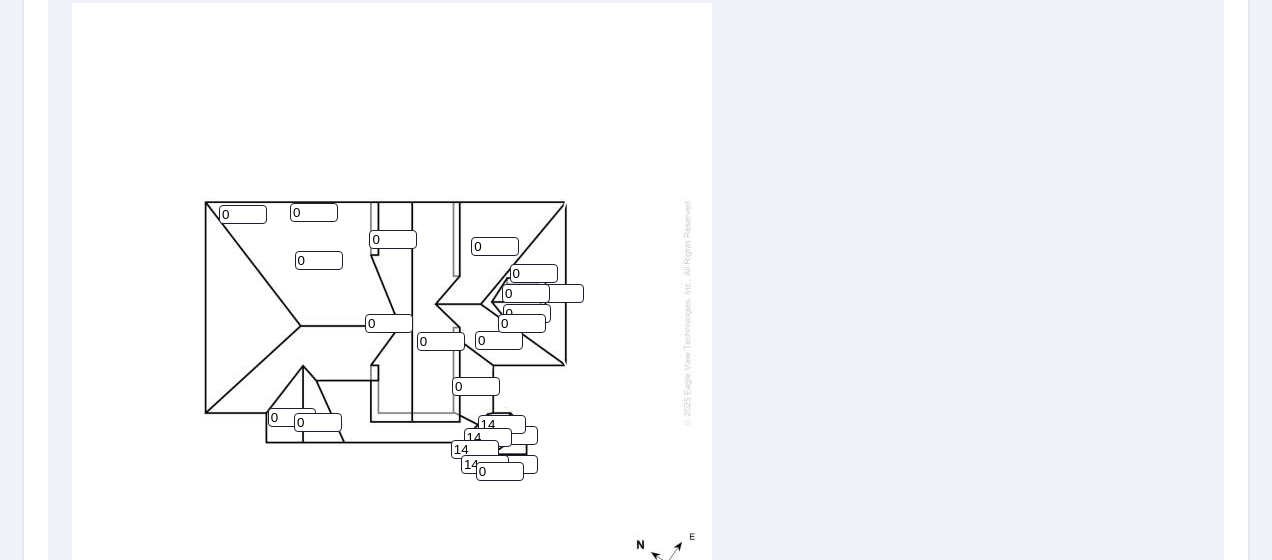 type on "14" 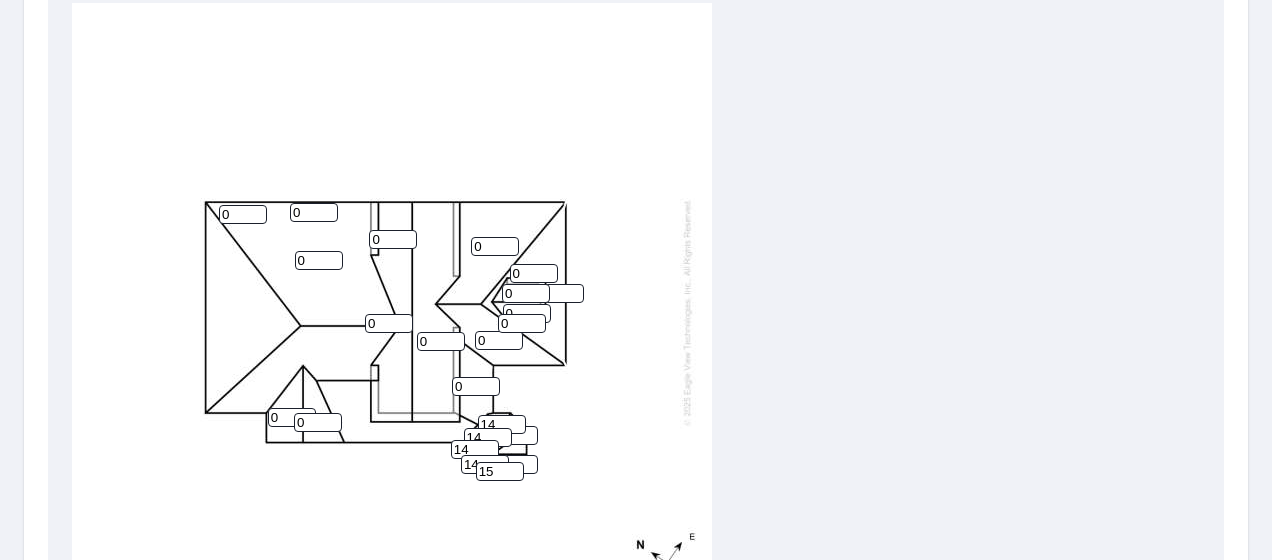 scroll, scrollTop: 0, scrollLeft: 0, axis: both 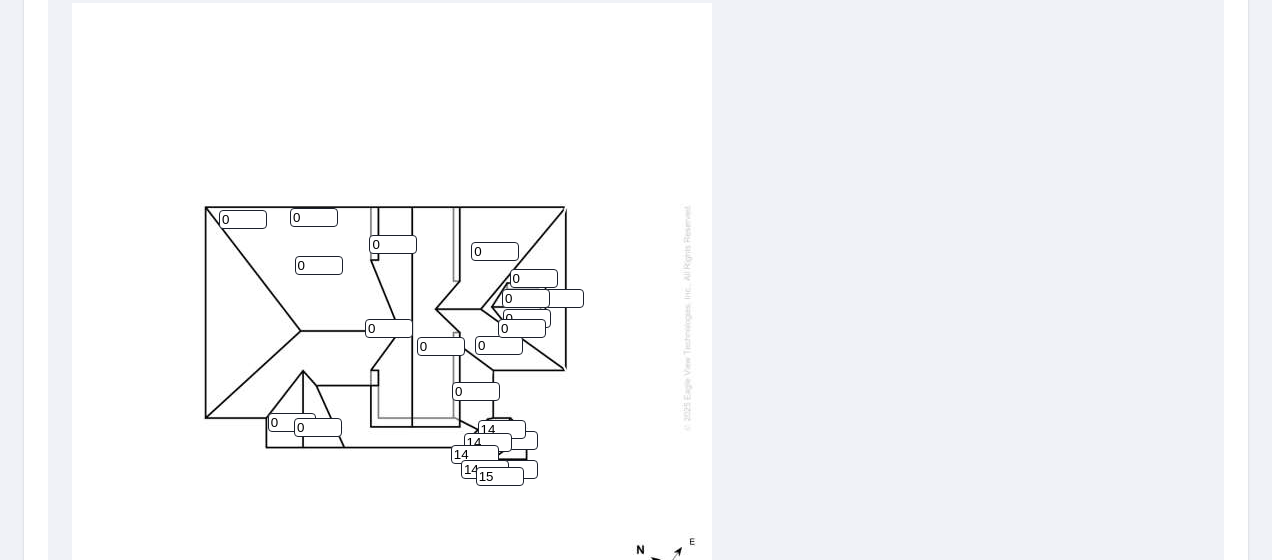 type on "15" 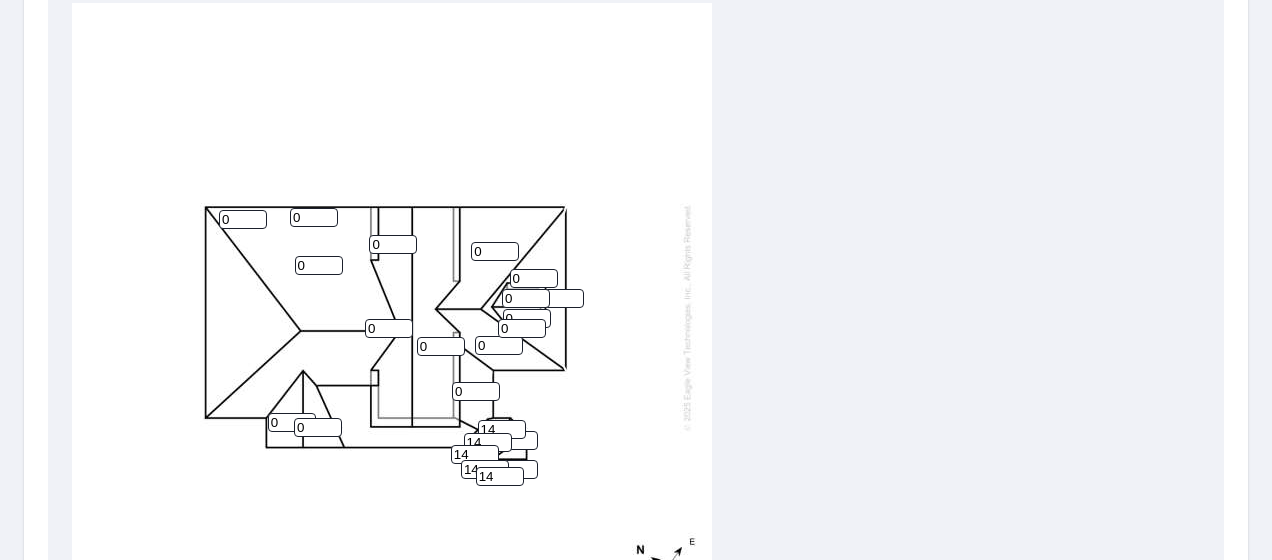 type on "14" 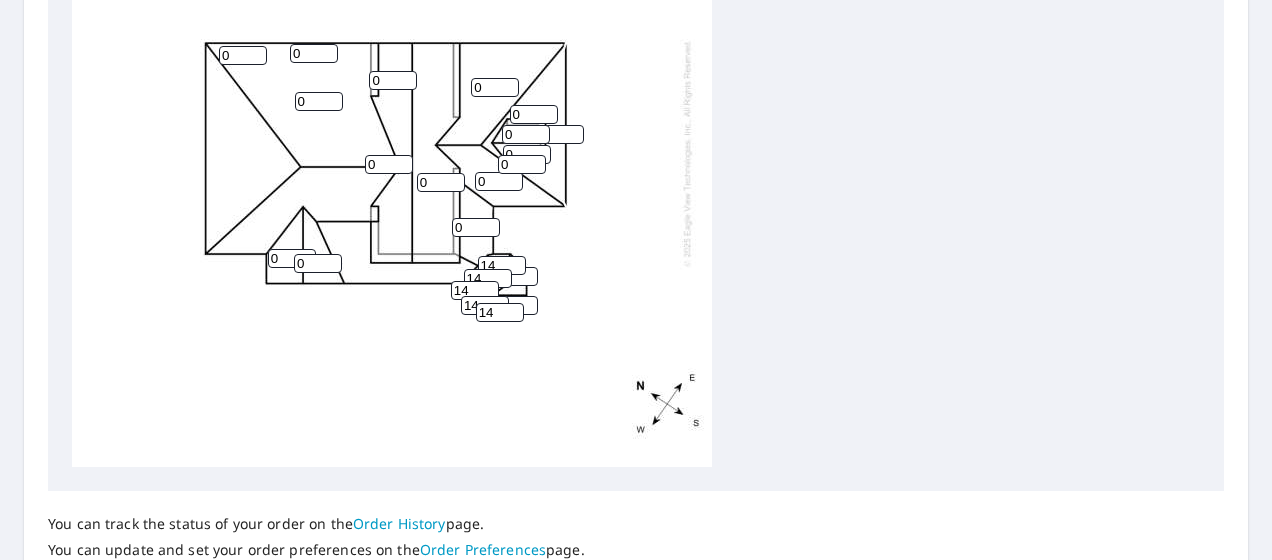 scroll, scrollTop: 900, scrollLeft: 0, axis: vertical 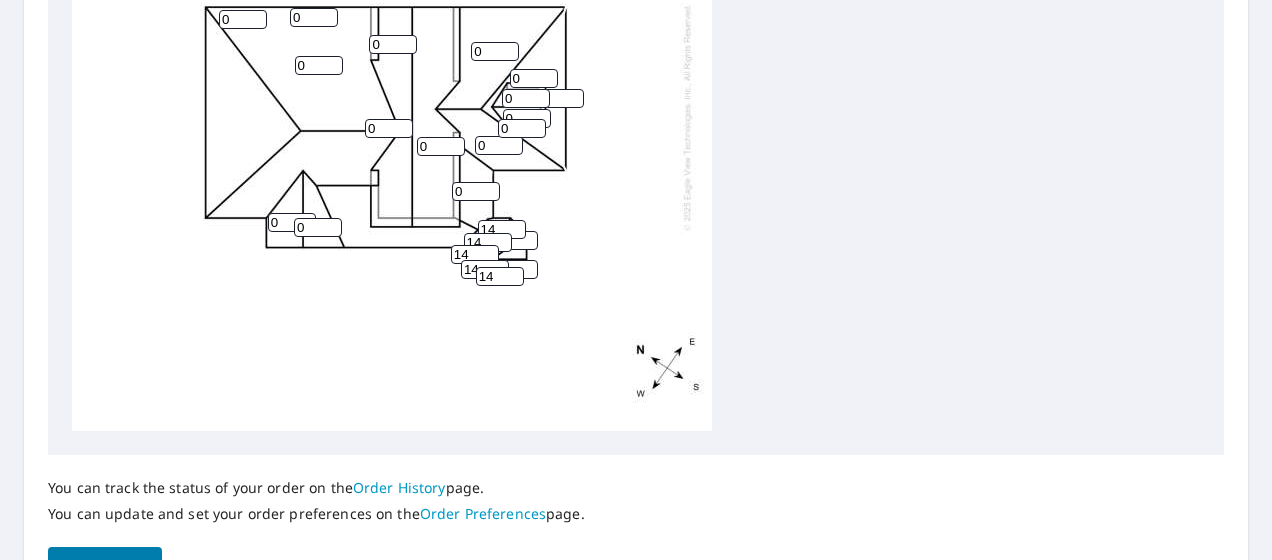 click on "1" at bounding box center [514, 269] 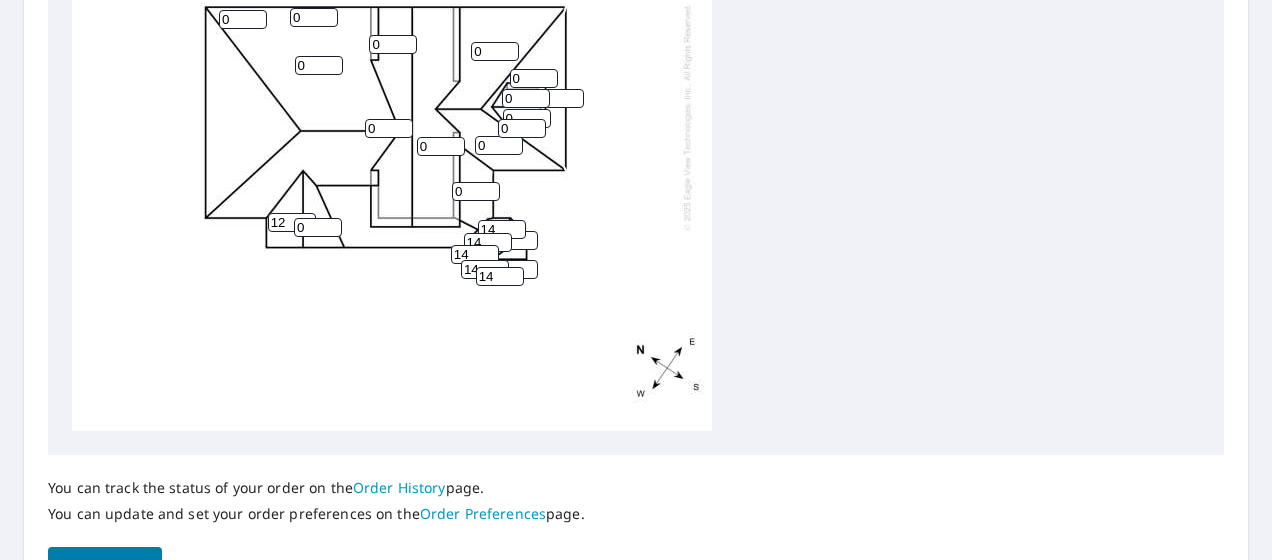 type on "12" 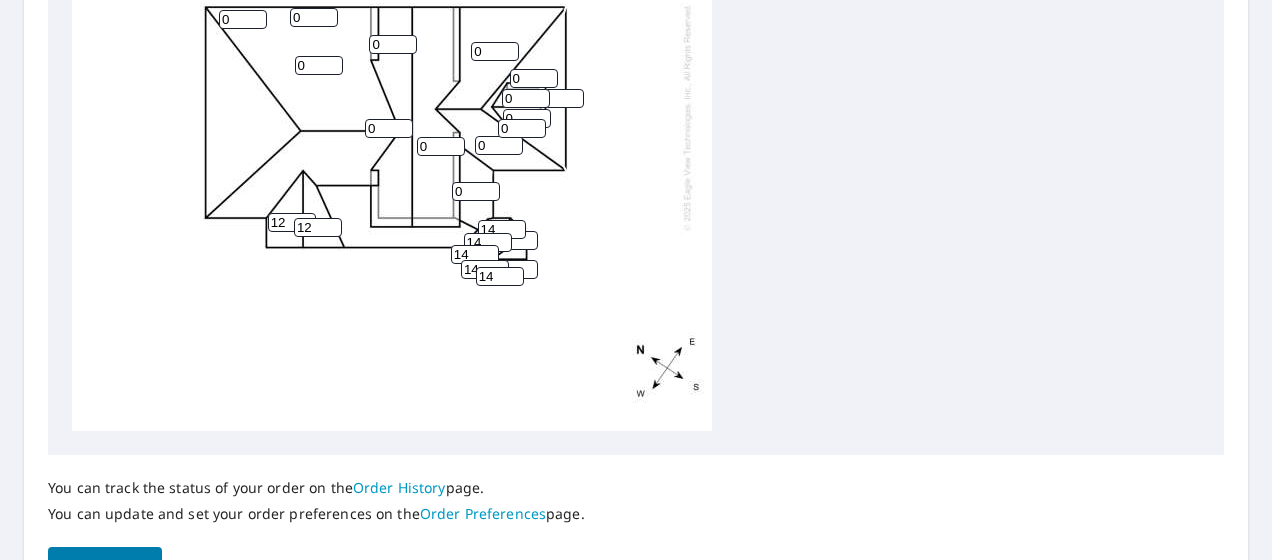 type on "12" 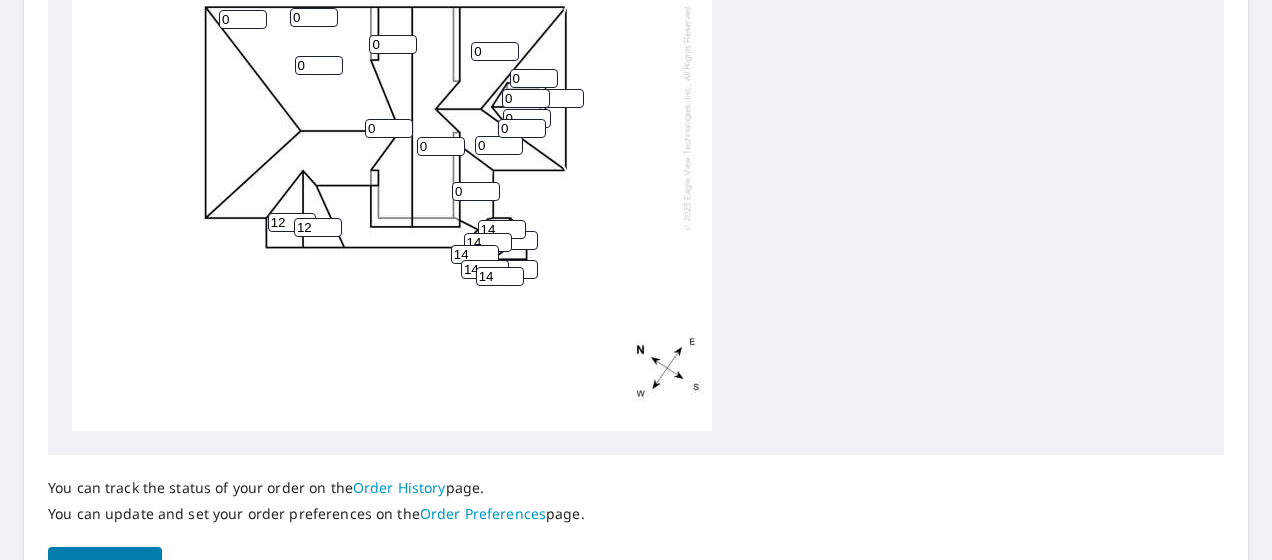 click on "0" at bounding box center (243, 19) 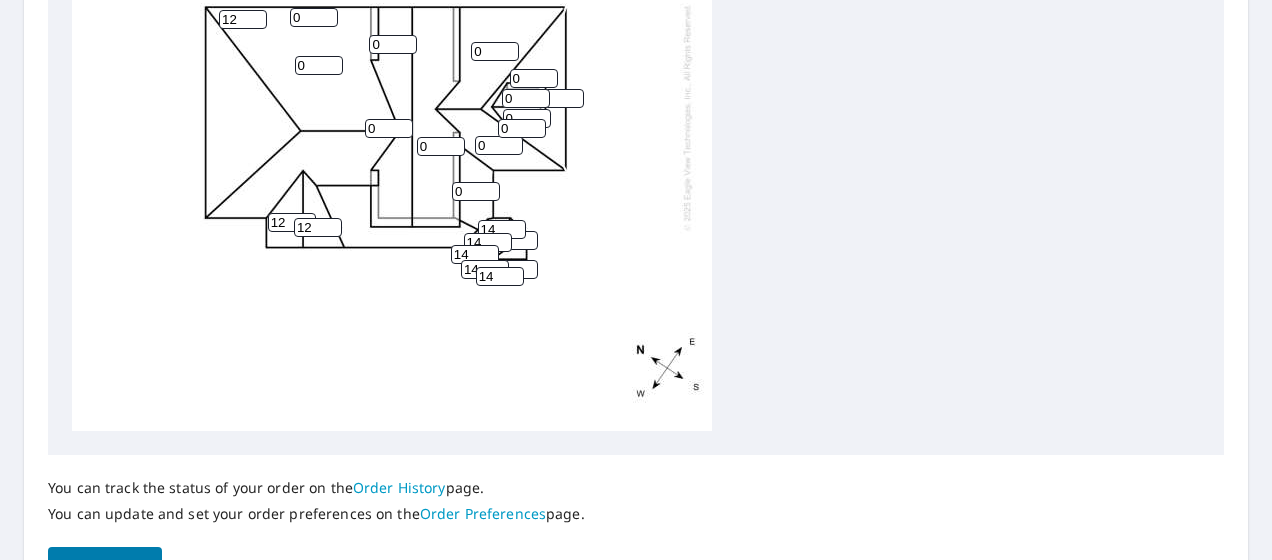 type on "12" 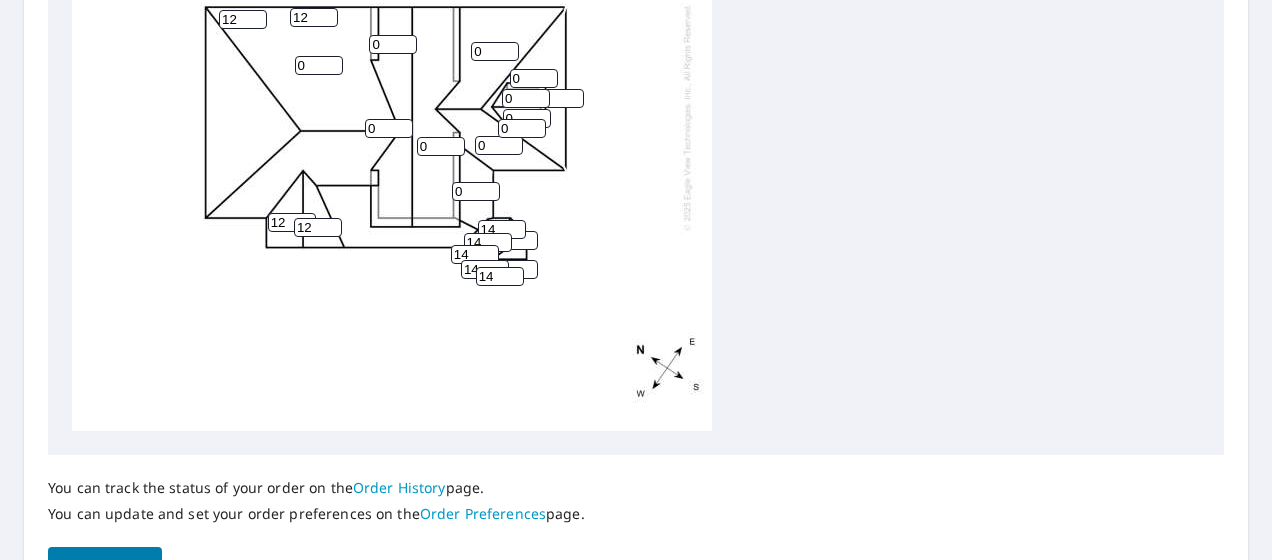type on "12" 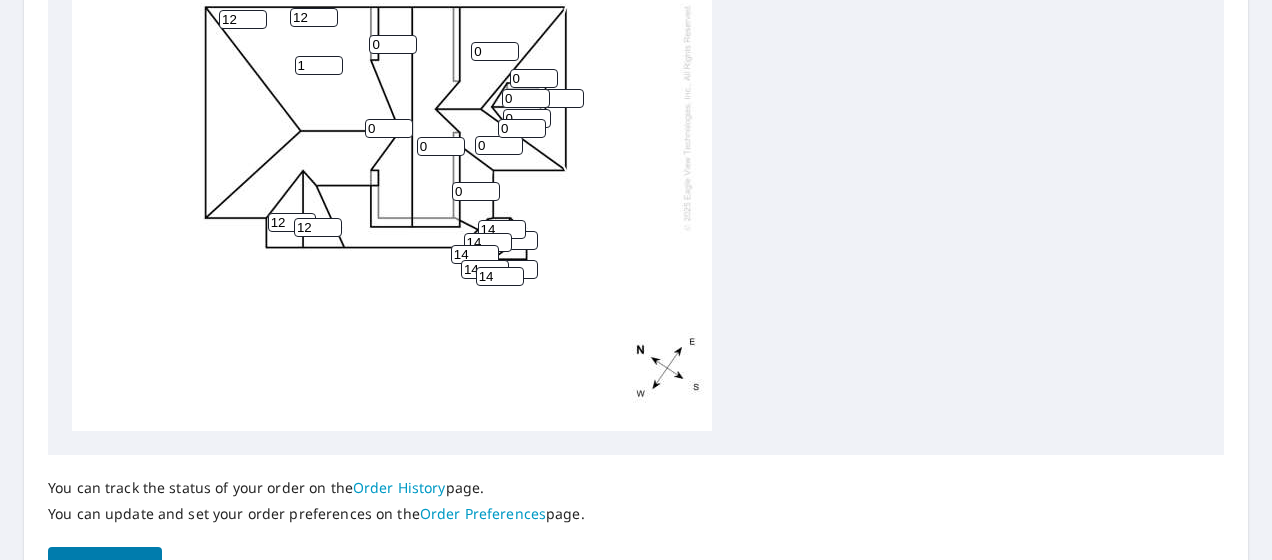 type on "1" 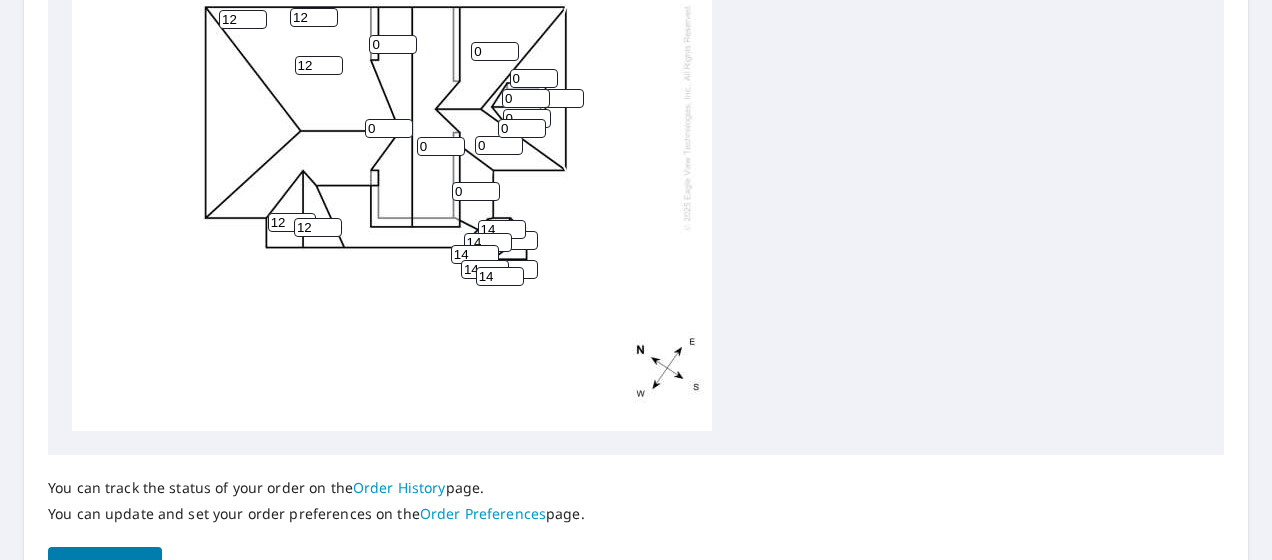 type on "12" 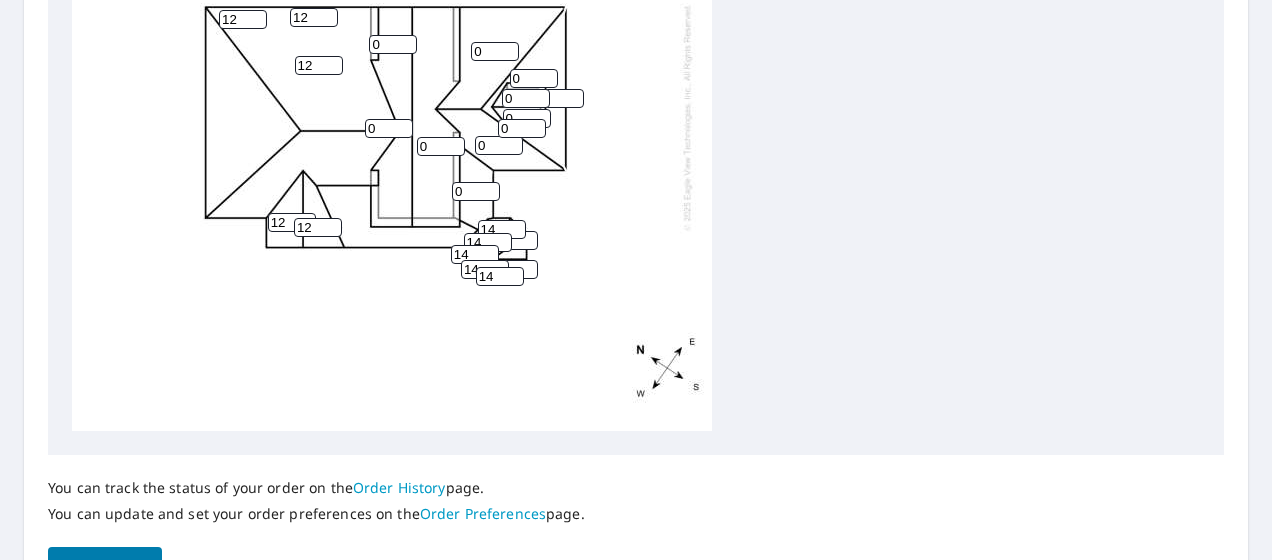 click on "0" at bounding box center [393, 44] 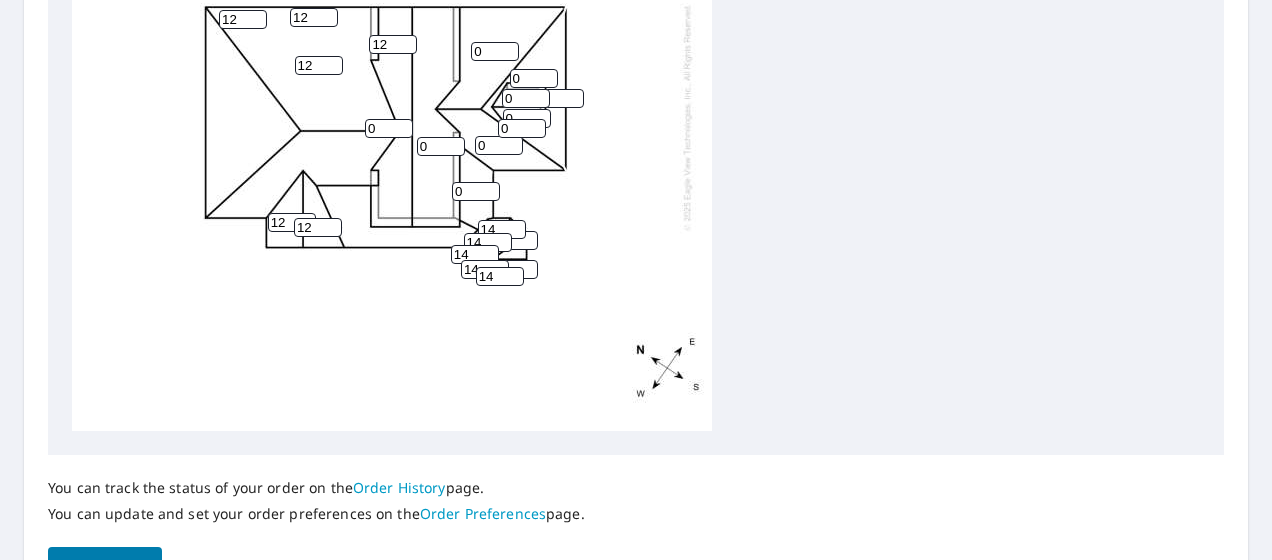 type on "12" 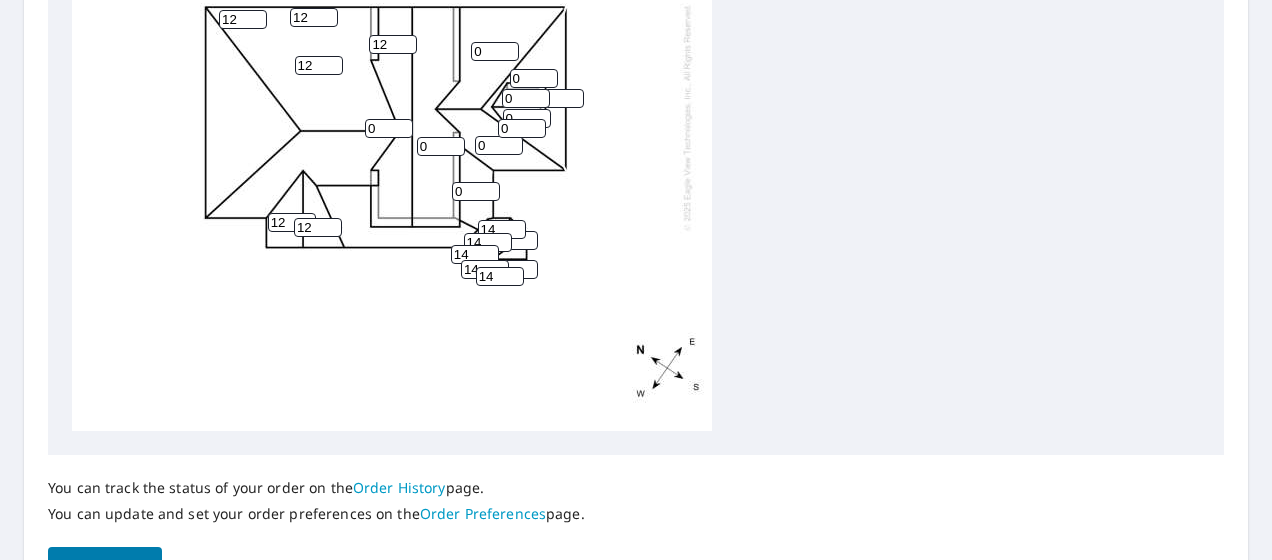 click on "0" at bounding box center [389, 128] 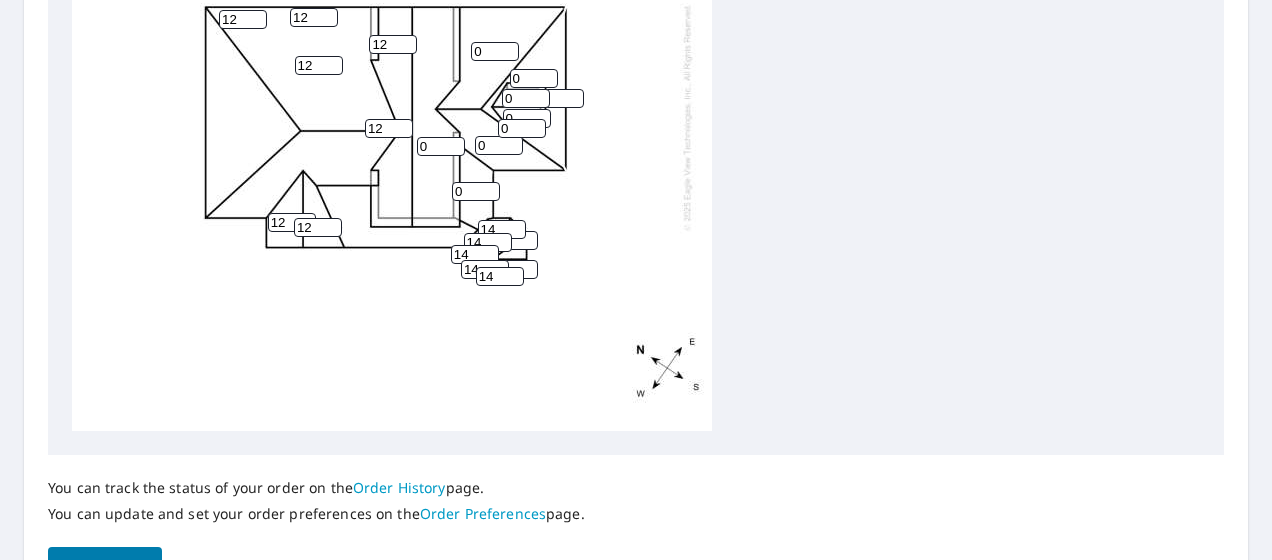 type on "12" 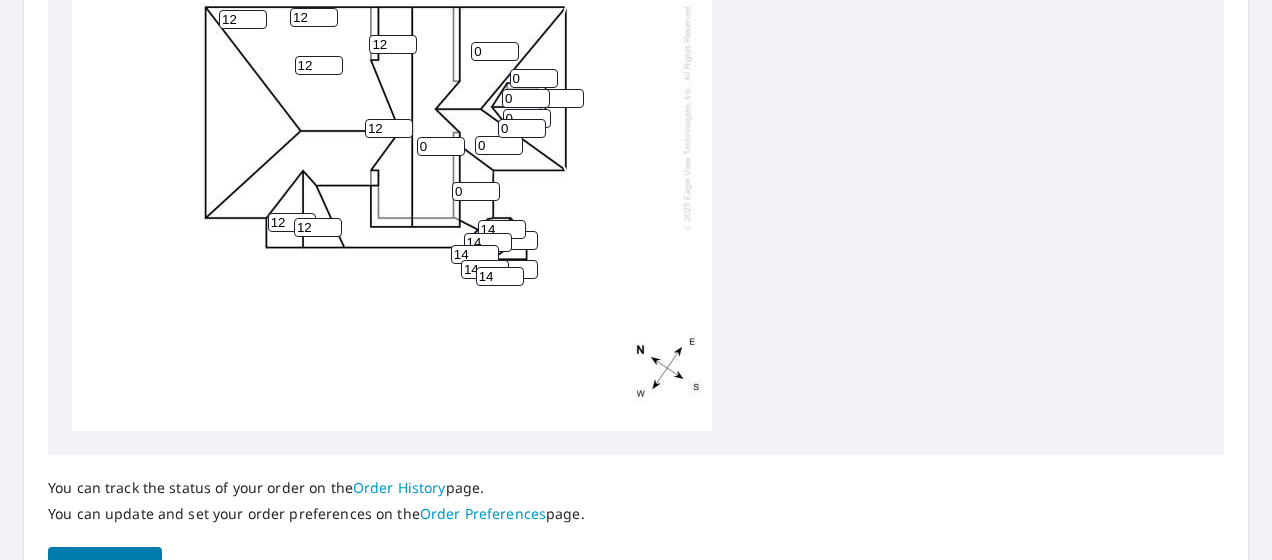 click on "0" at bounding box center [495, 51] 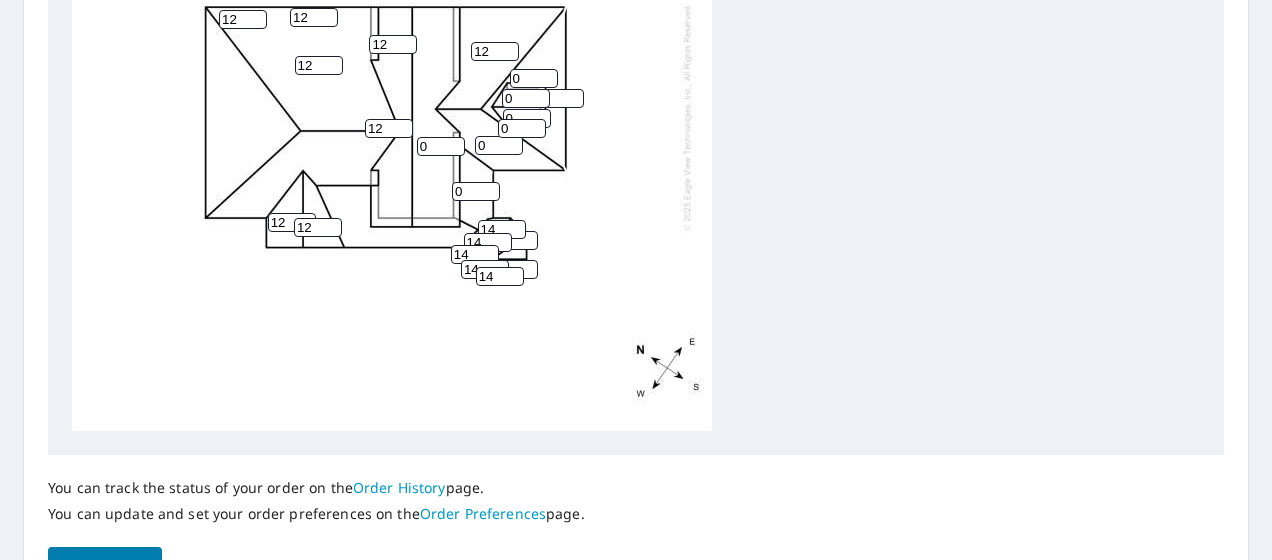 type on "12" 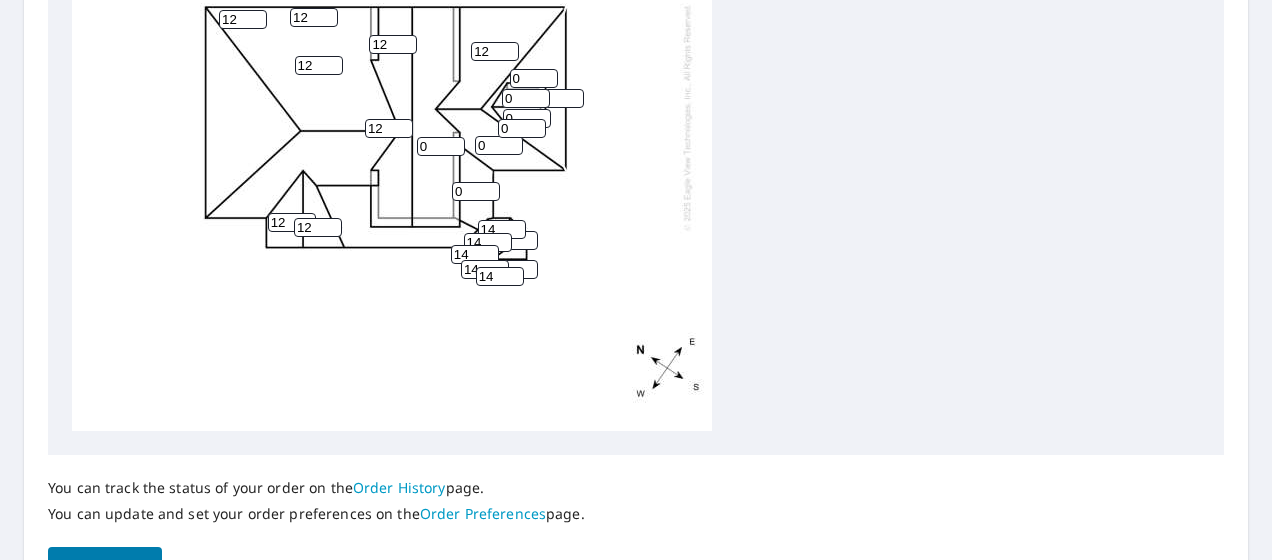 click on "0" at bounding box center [534, 78] 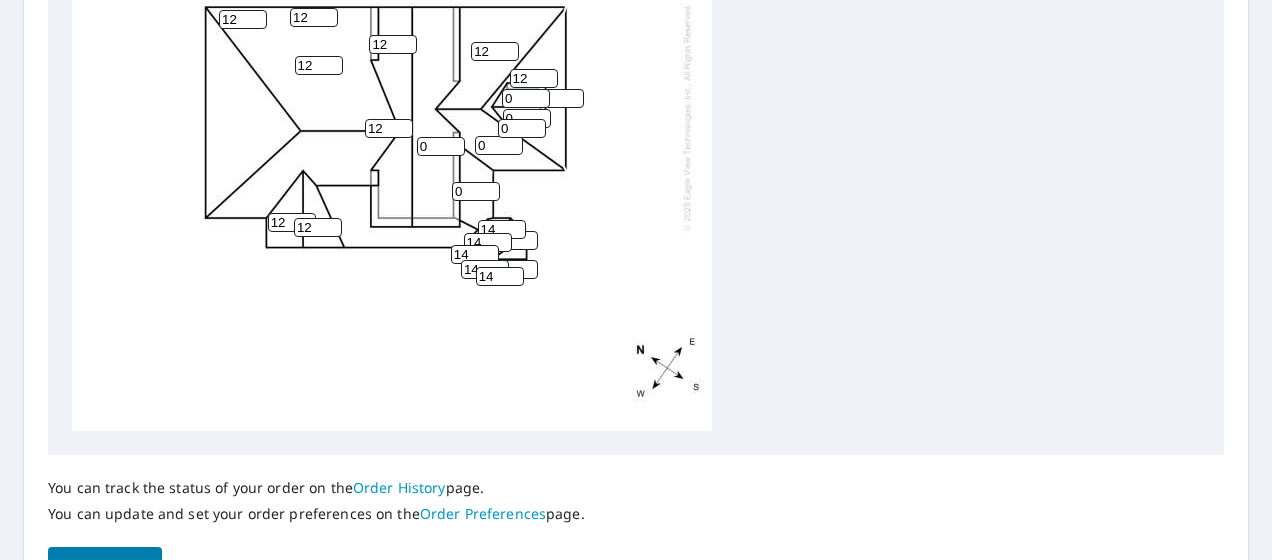 type on "12" 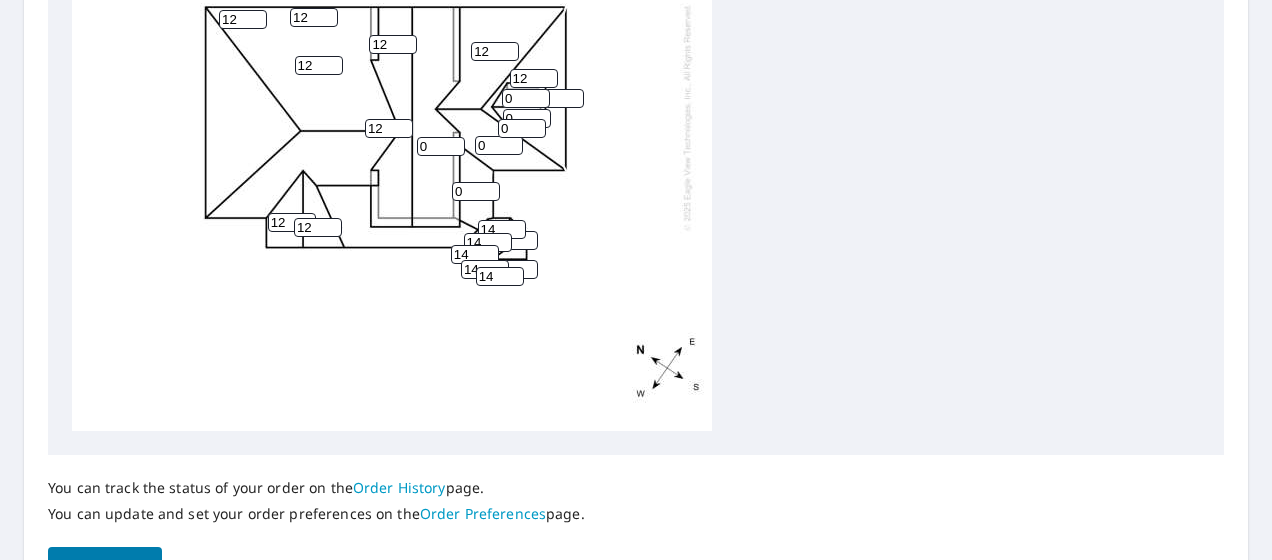 click on "0" at bounding box center (560, 98) 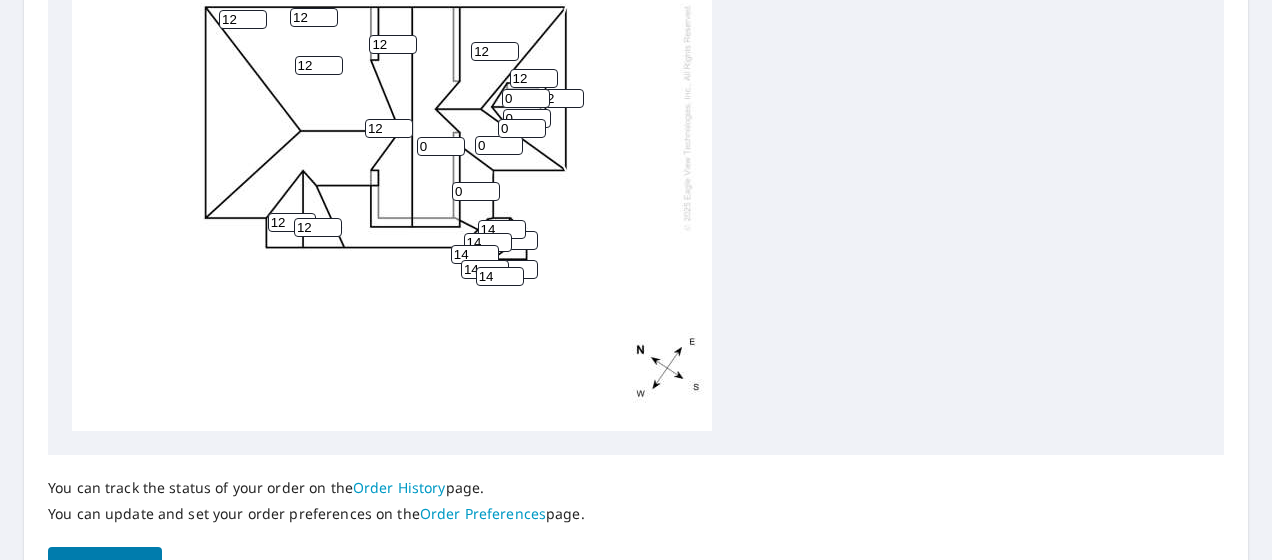 type on "12" 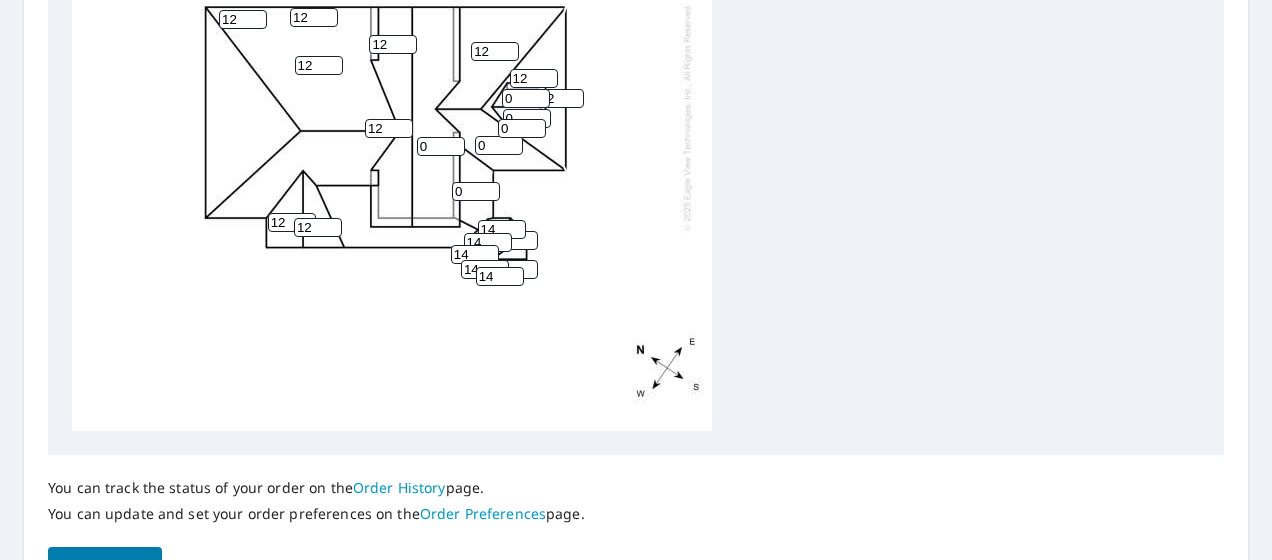 click on "0" at bounding box center (526, 98) 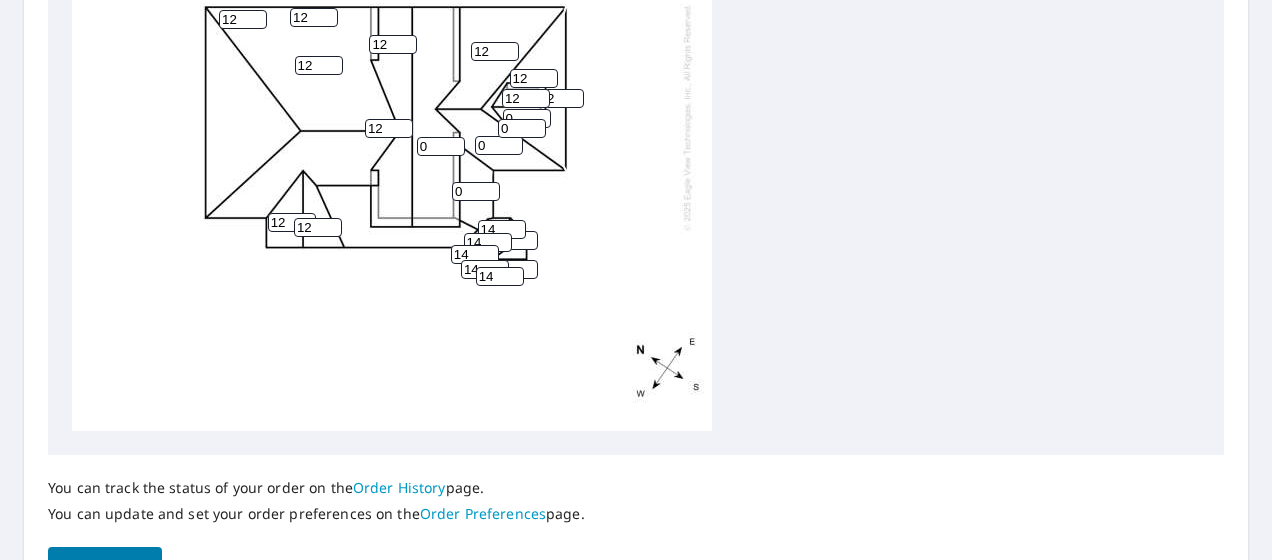 type on "12" 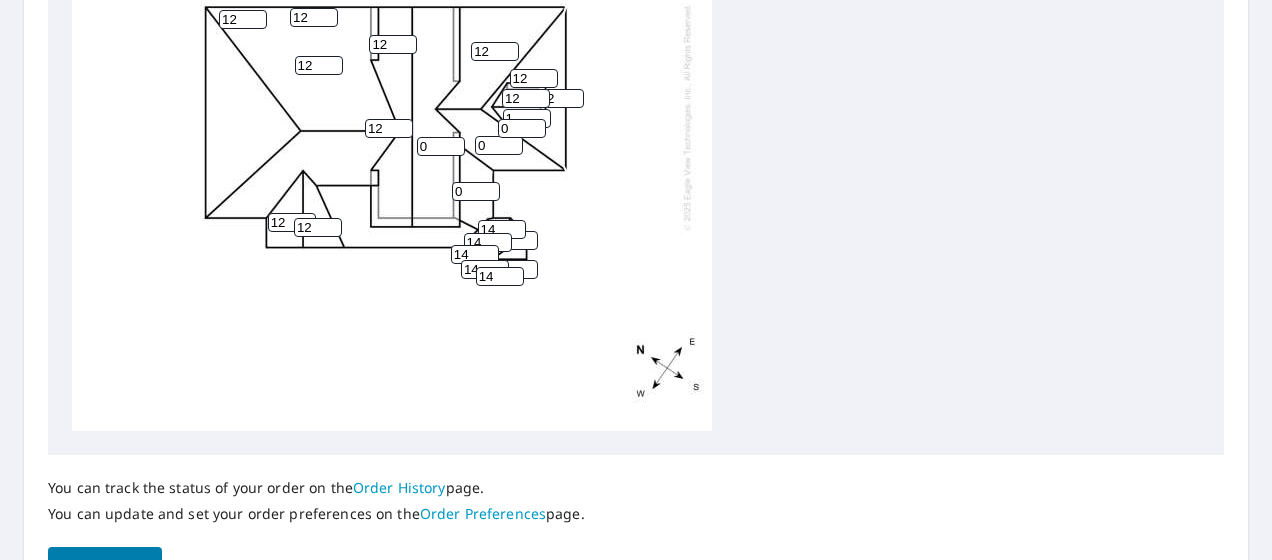 click on "1" at bounding box center (527, 118) 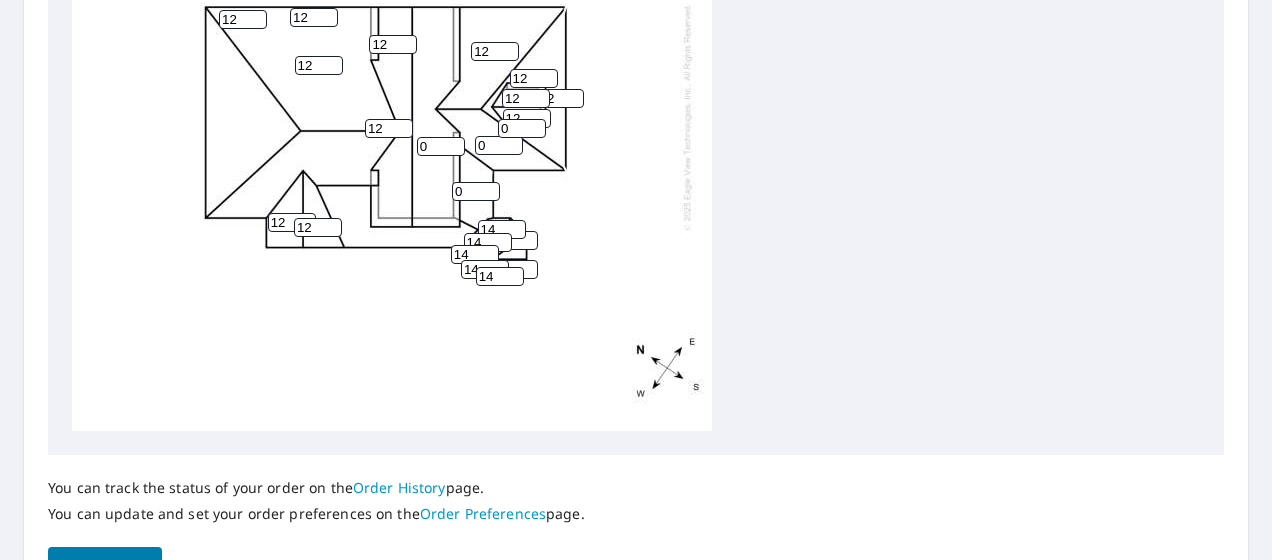 type on "12" 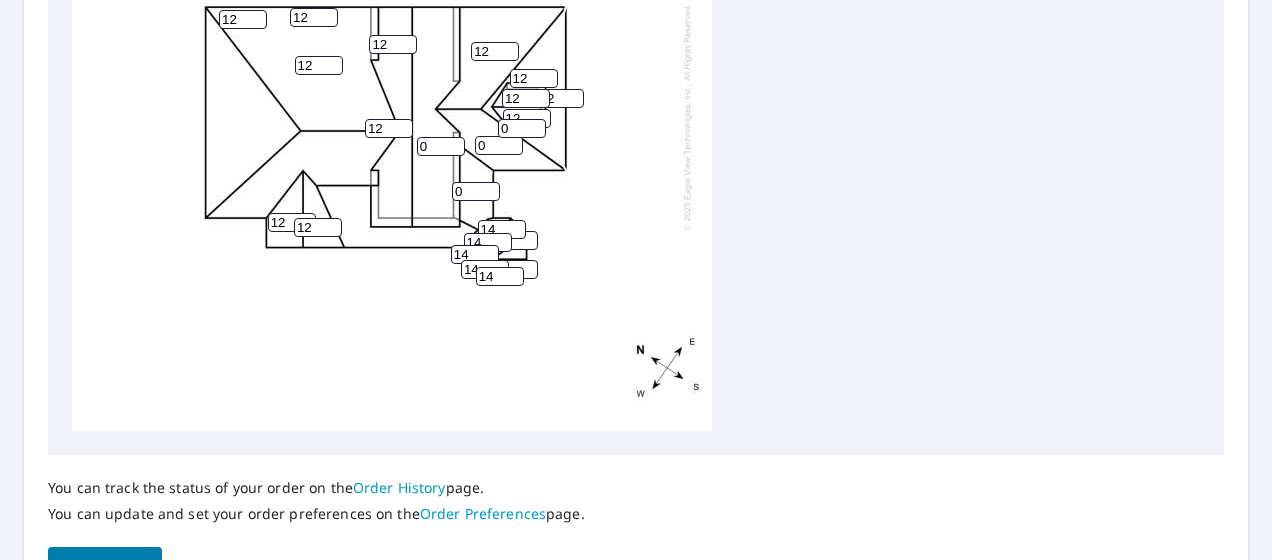 click on "0" at bounding box center [522, 128] 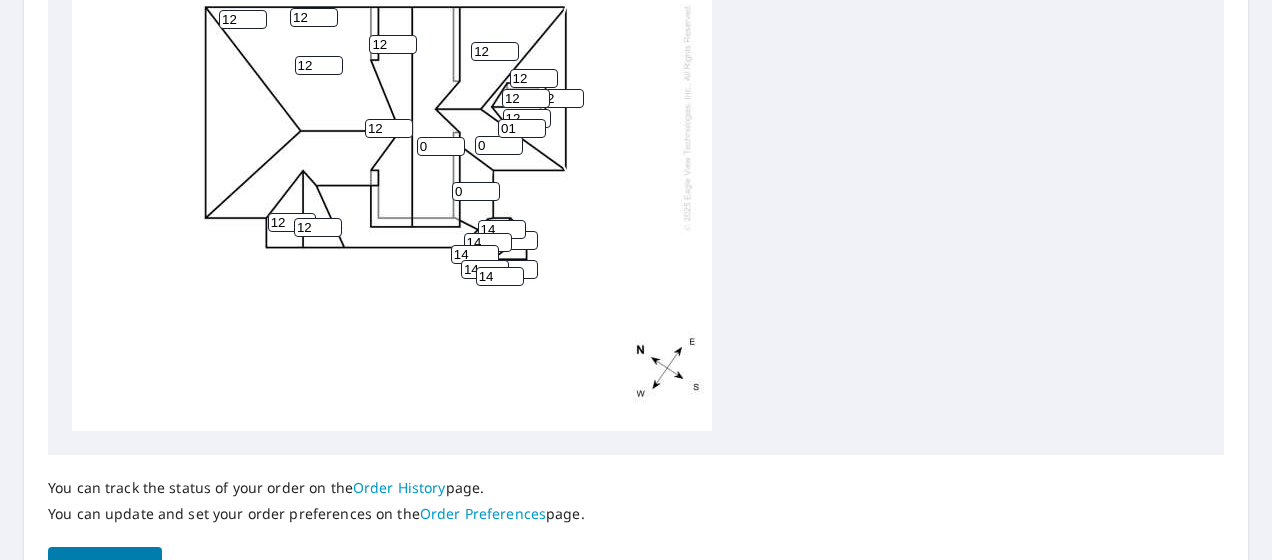 type on "0" 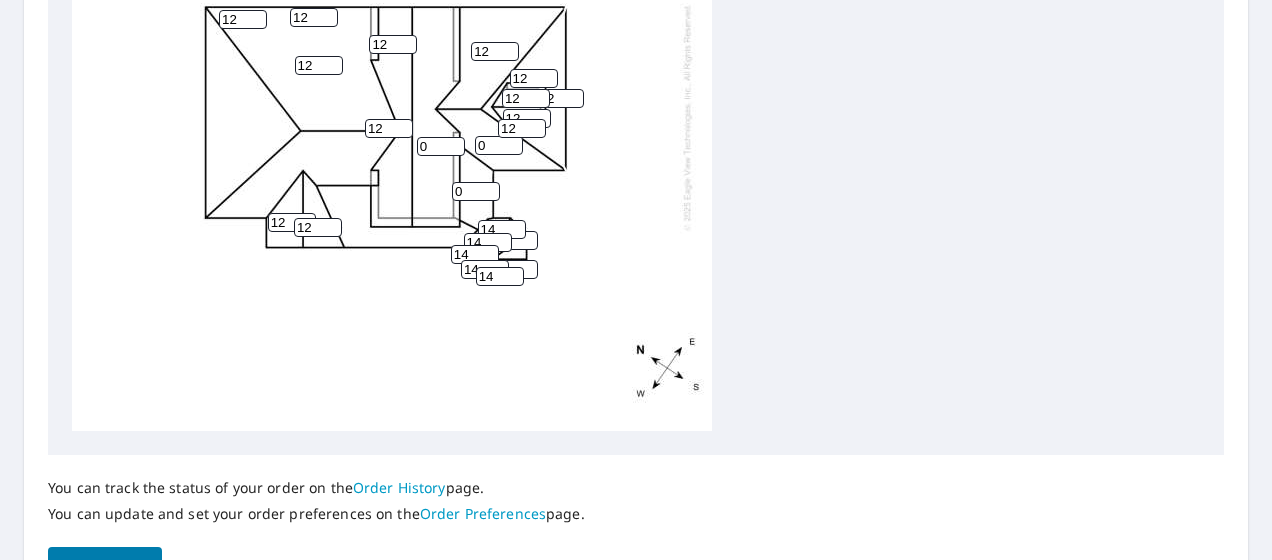 type on "12" 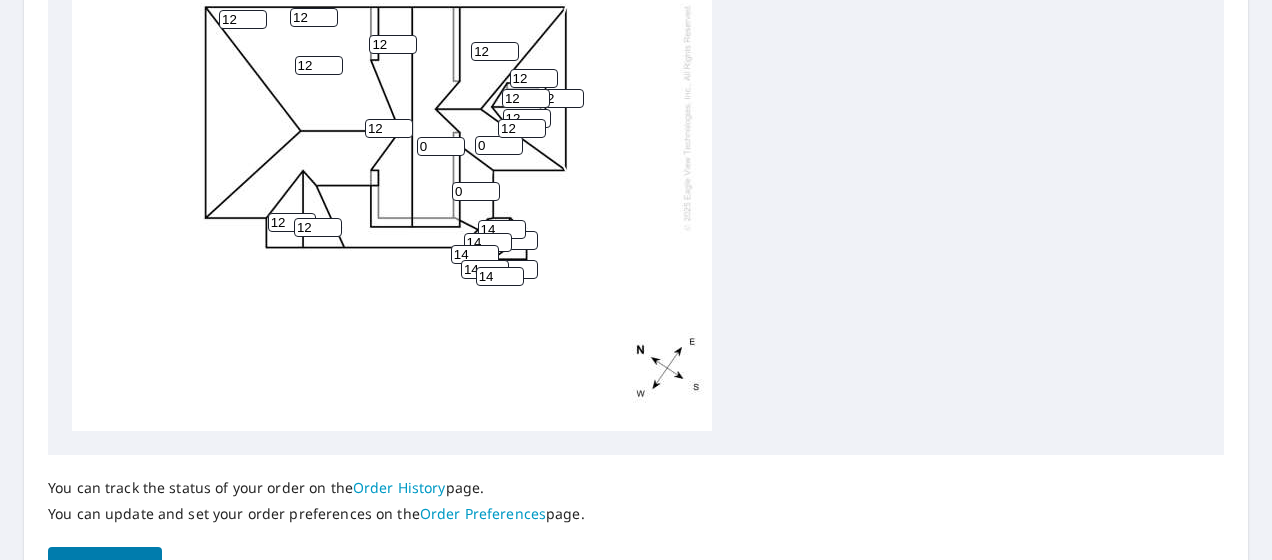 click on "0" at bounding box center (499, 145) 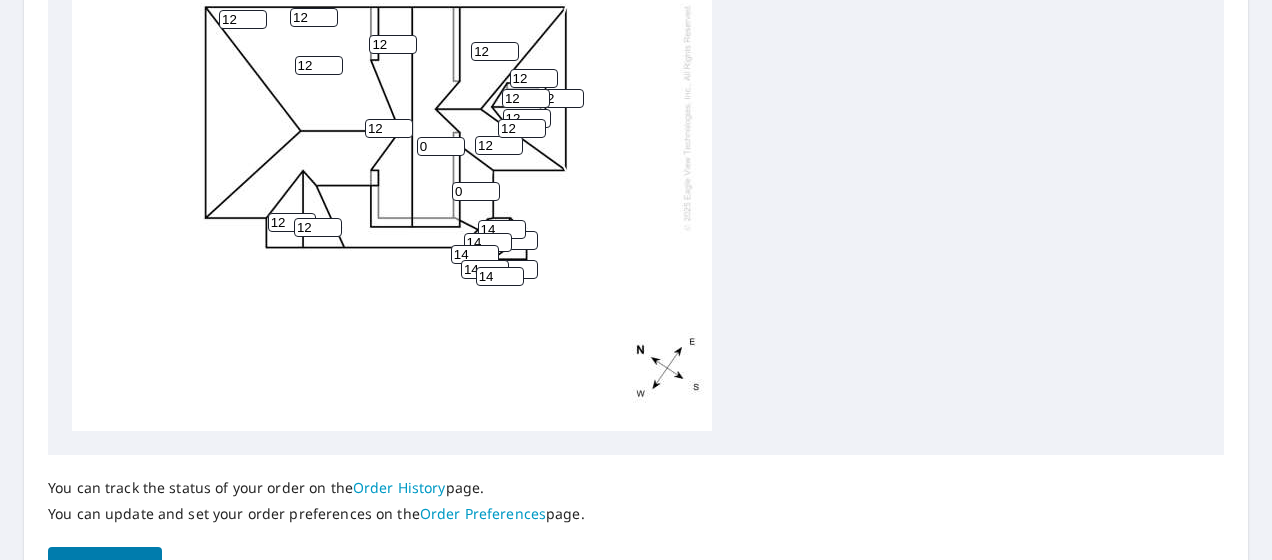 type on "12" 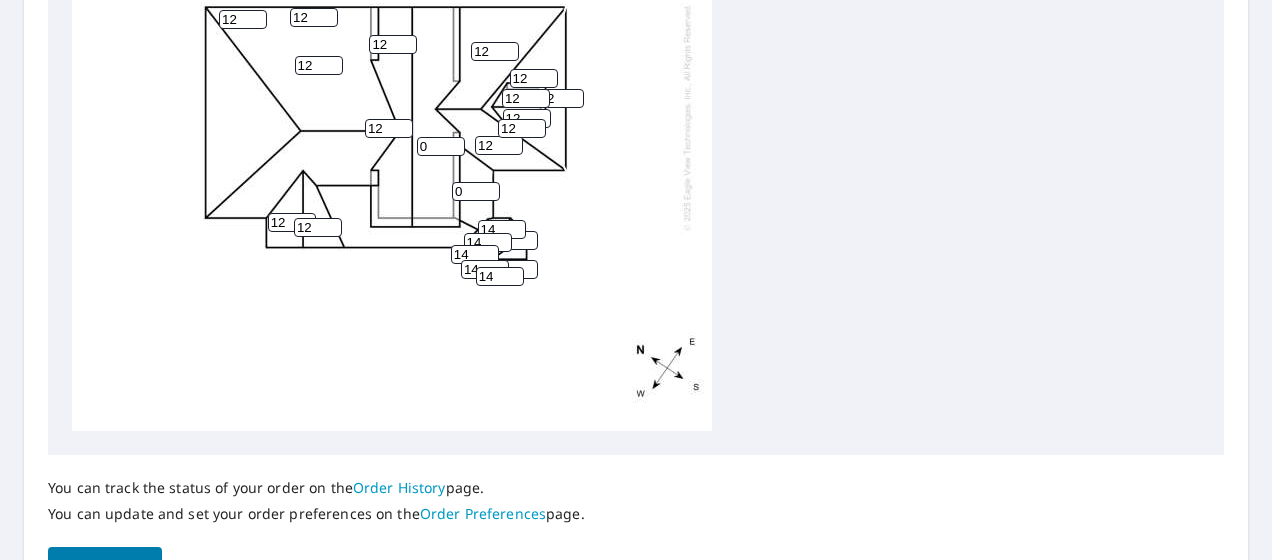 click on "12 12 0 12 12 12 12 12 12 0 12 12 12 12 12 14 14 12 14 14 14 14 14" at bounding box center (392, 117) 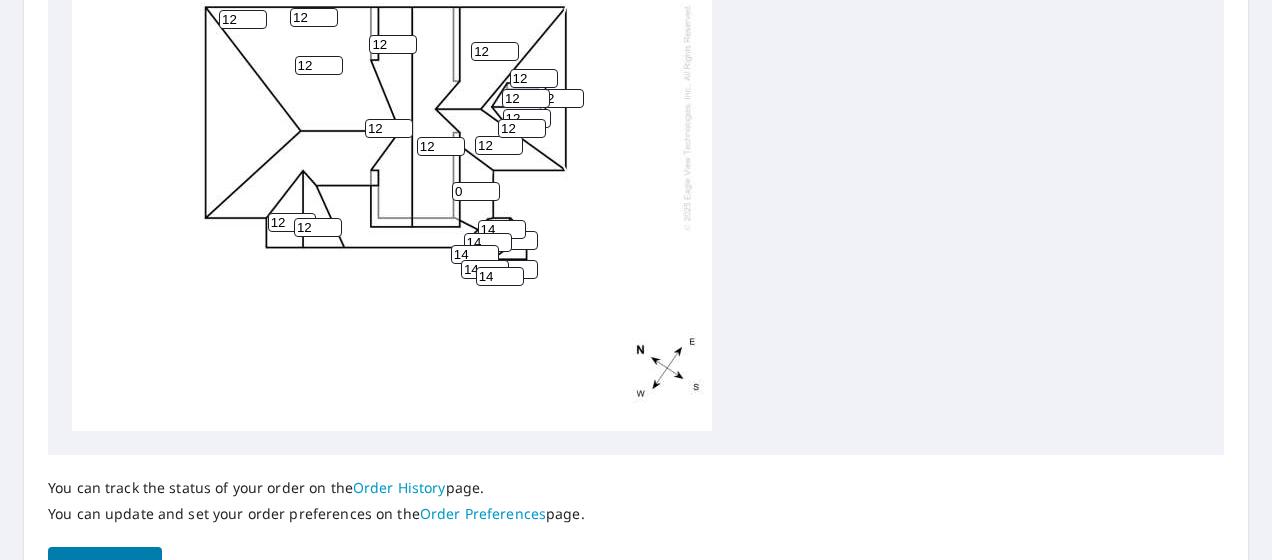 type on "12" 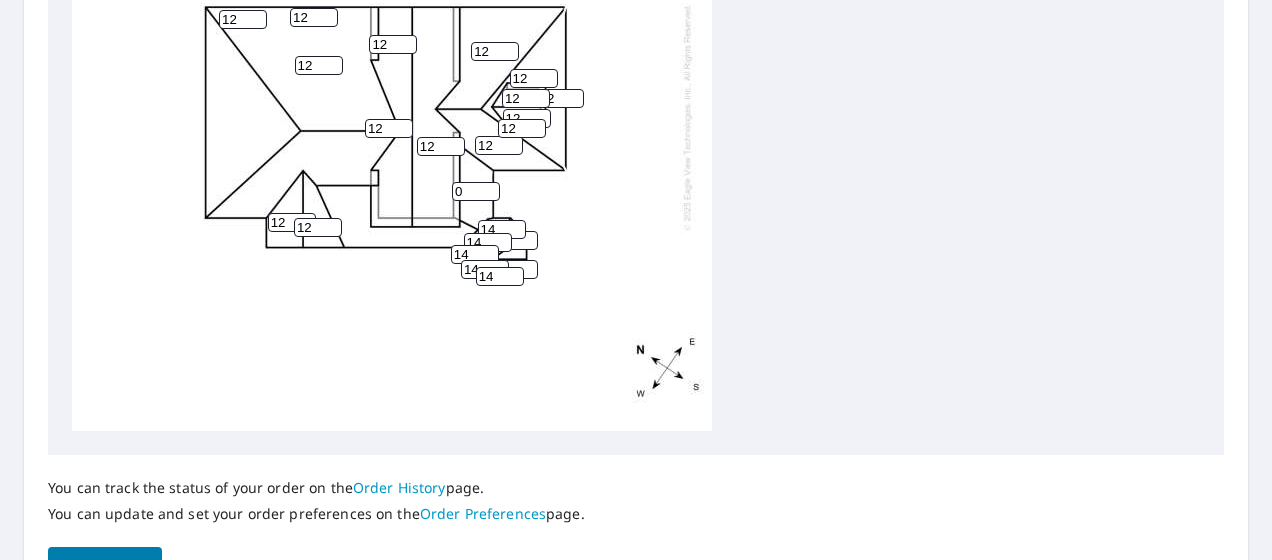 click on "0" at bounding box center (476, 191) 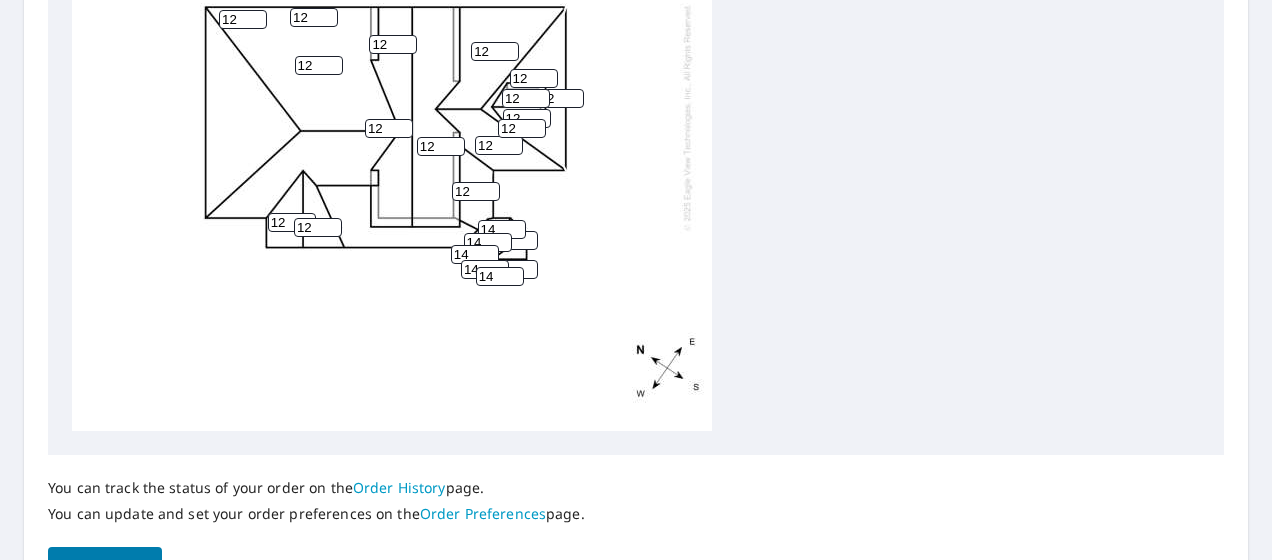 type on "12" 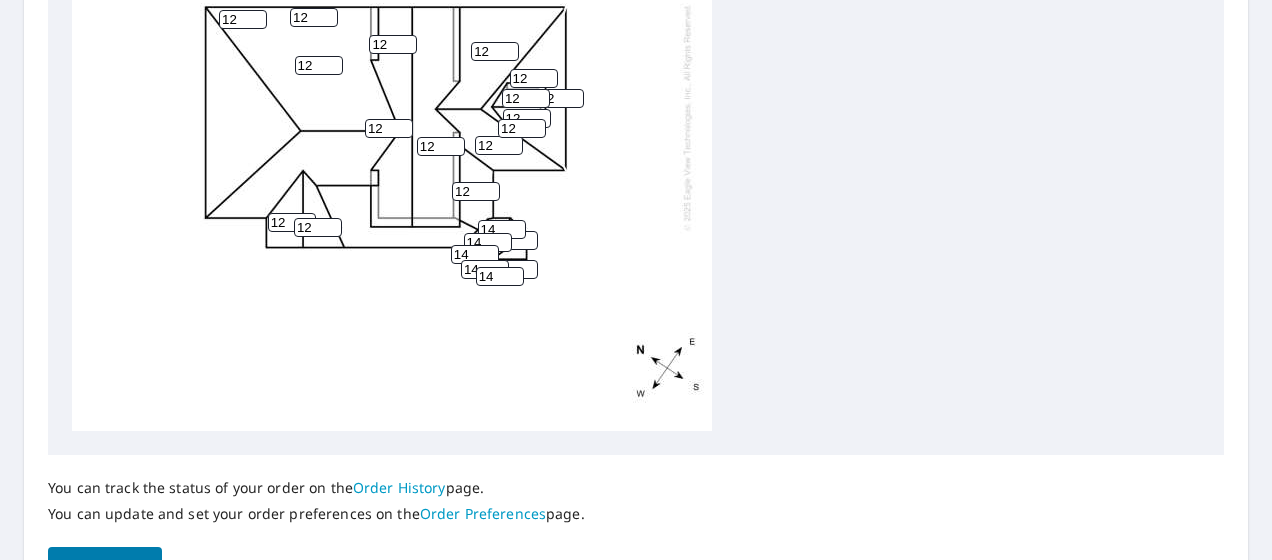 click on "12 12 12 12 12 12 12 12 12 12 12 12 12 12 12 14 14 12 14 14 14 14 14" at bounding box center [392, 117] 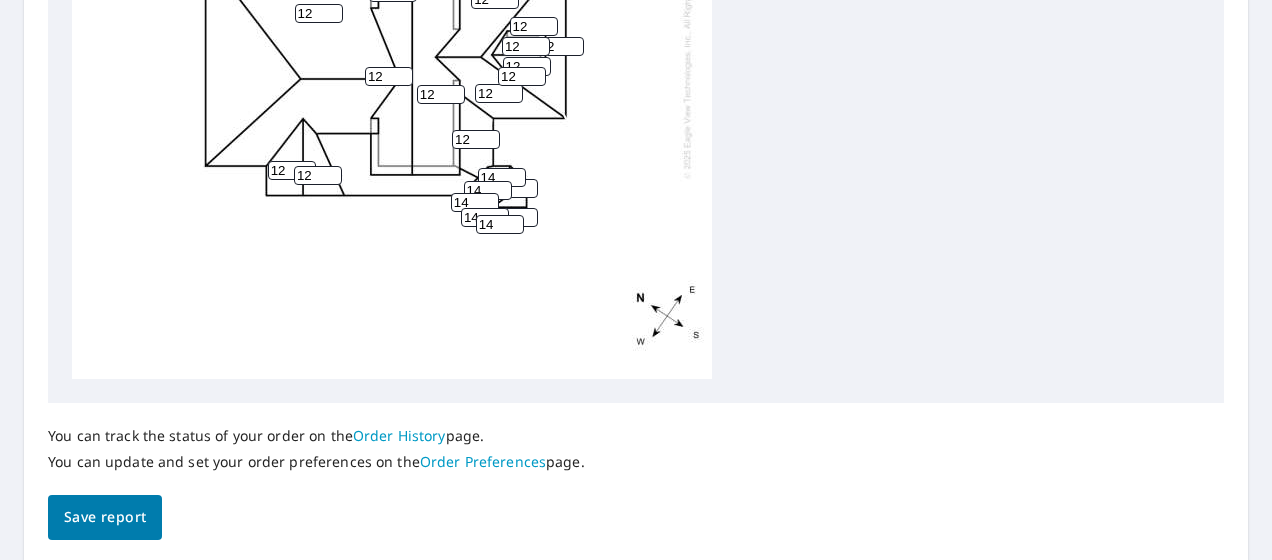 scroll, scrollTop: 1022, scrollLeft: 0, axis: vertical 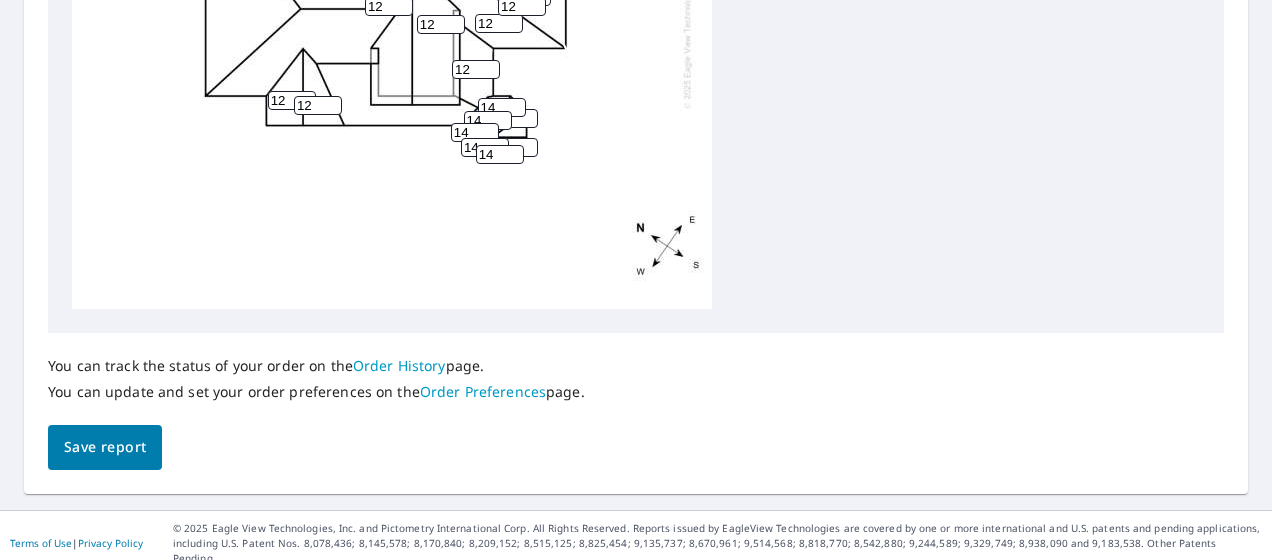 click on "Save report" at bounding box center [105, 447] 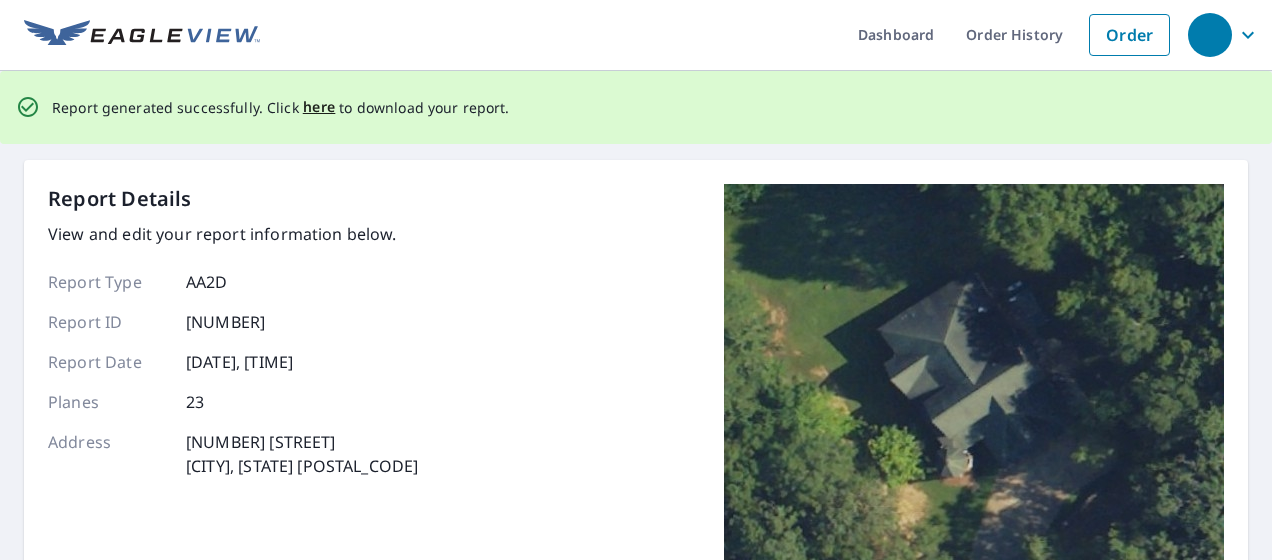 scroll, scrollTop: 0, scrollLeft: 0, axis: both 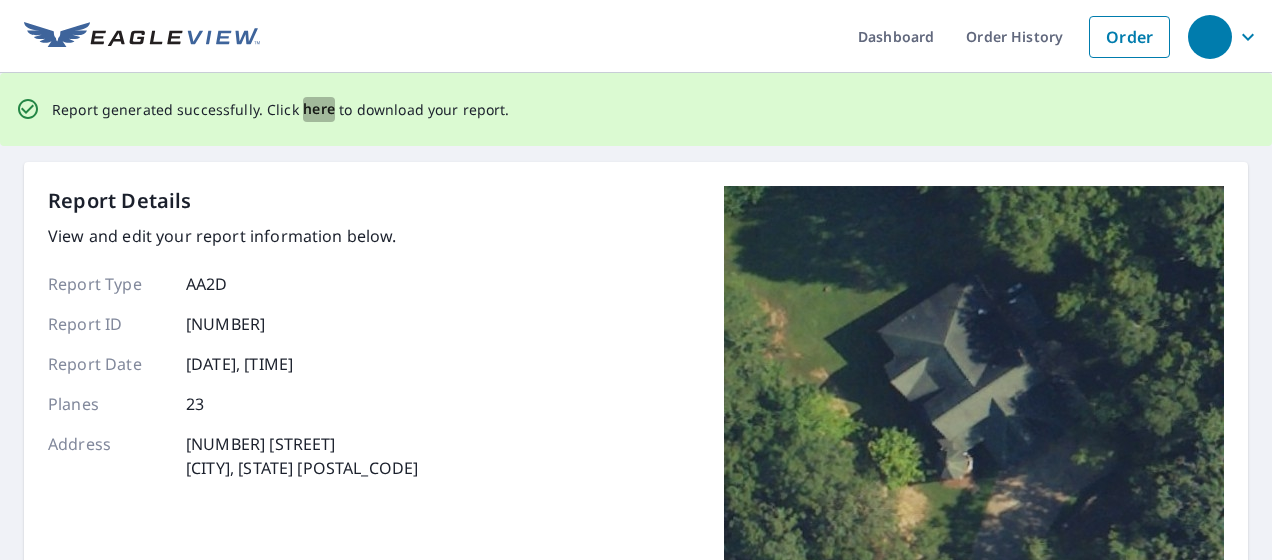 click on "here" at bounding box center [319, 109] 